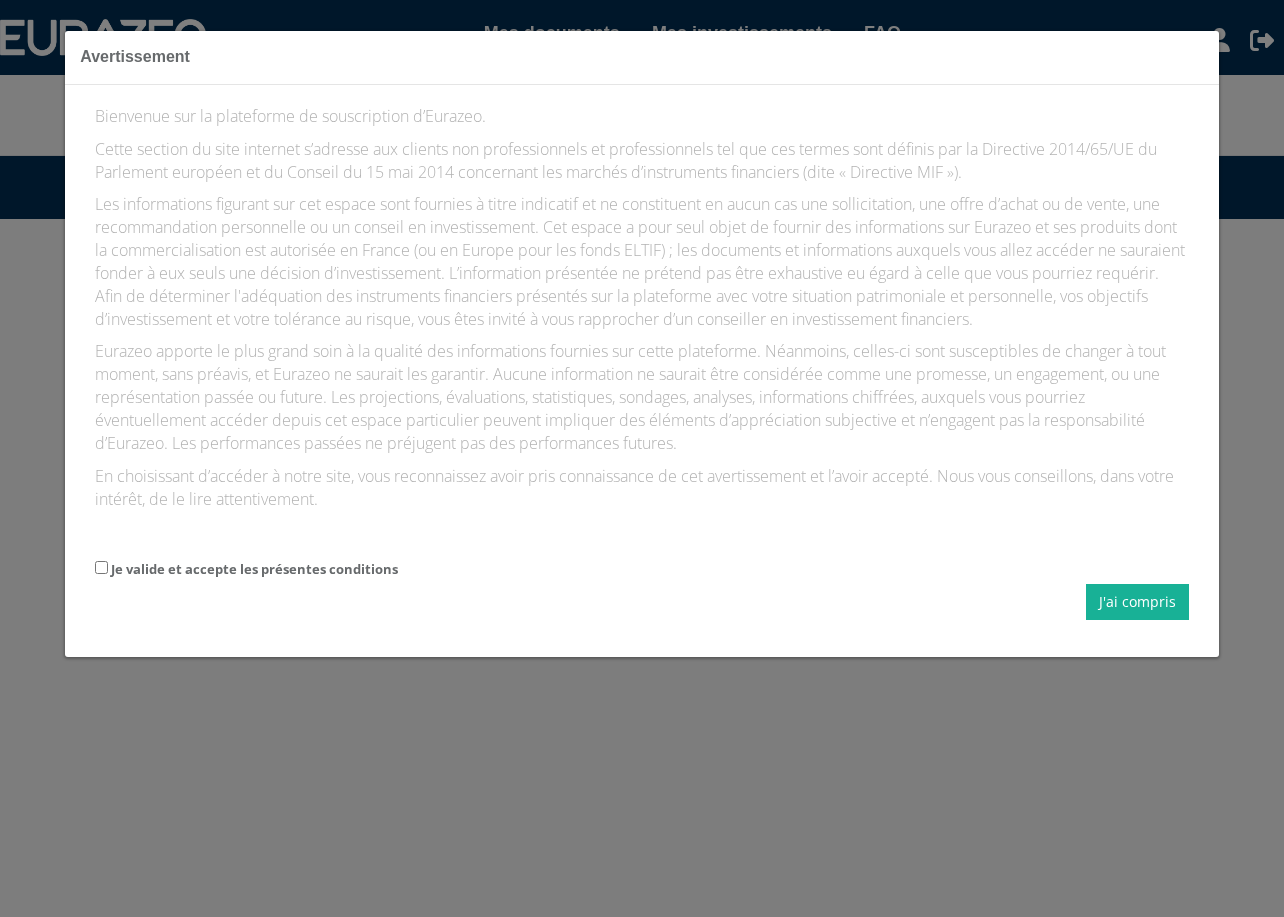 scroll, scrollTop: 0, scrollLeft: 0, axis: both 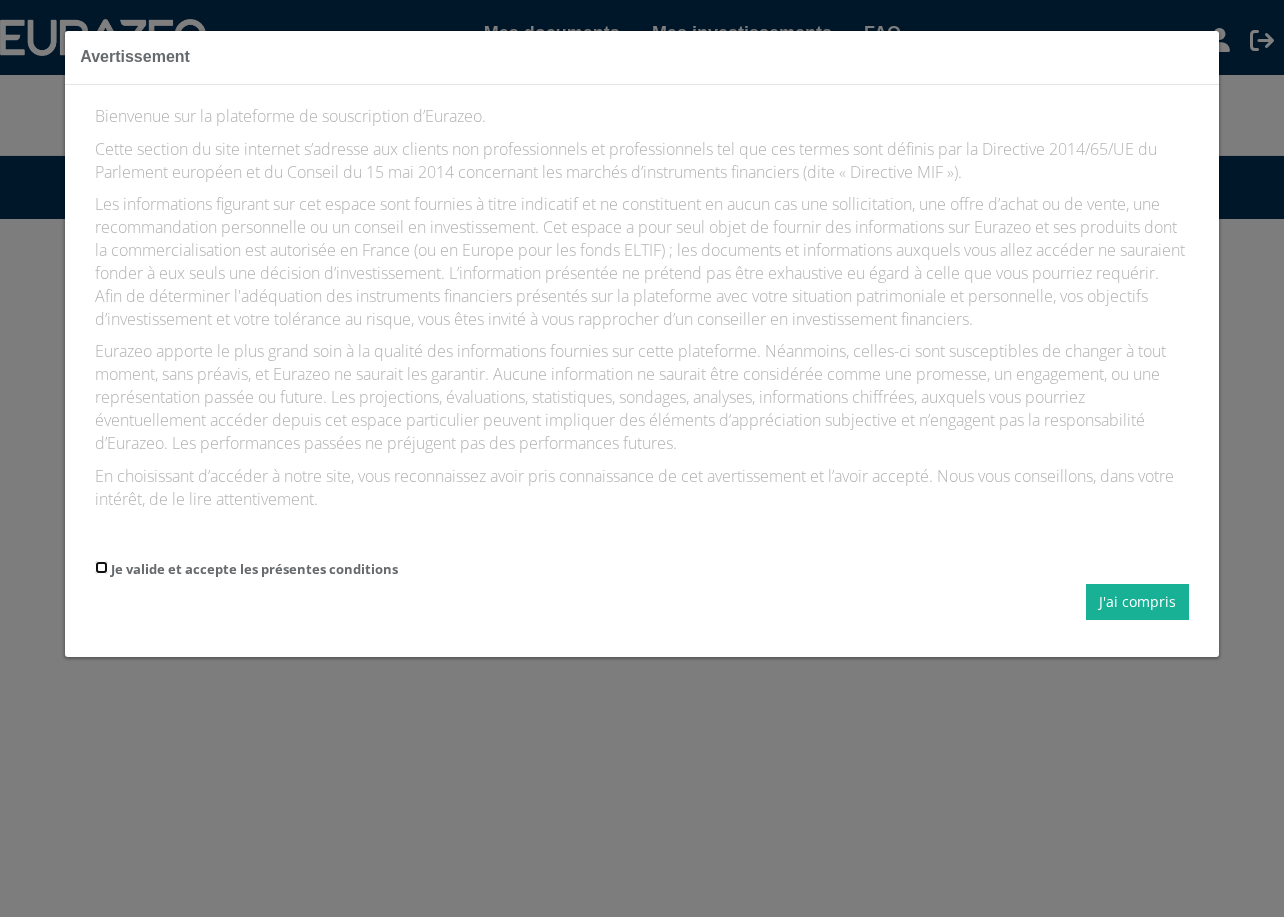 click on "Je valide et accepte les présentes conditions" at bounding box center (101, 567) 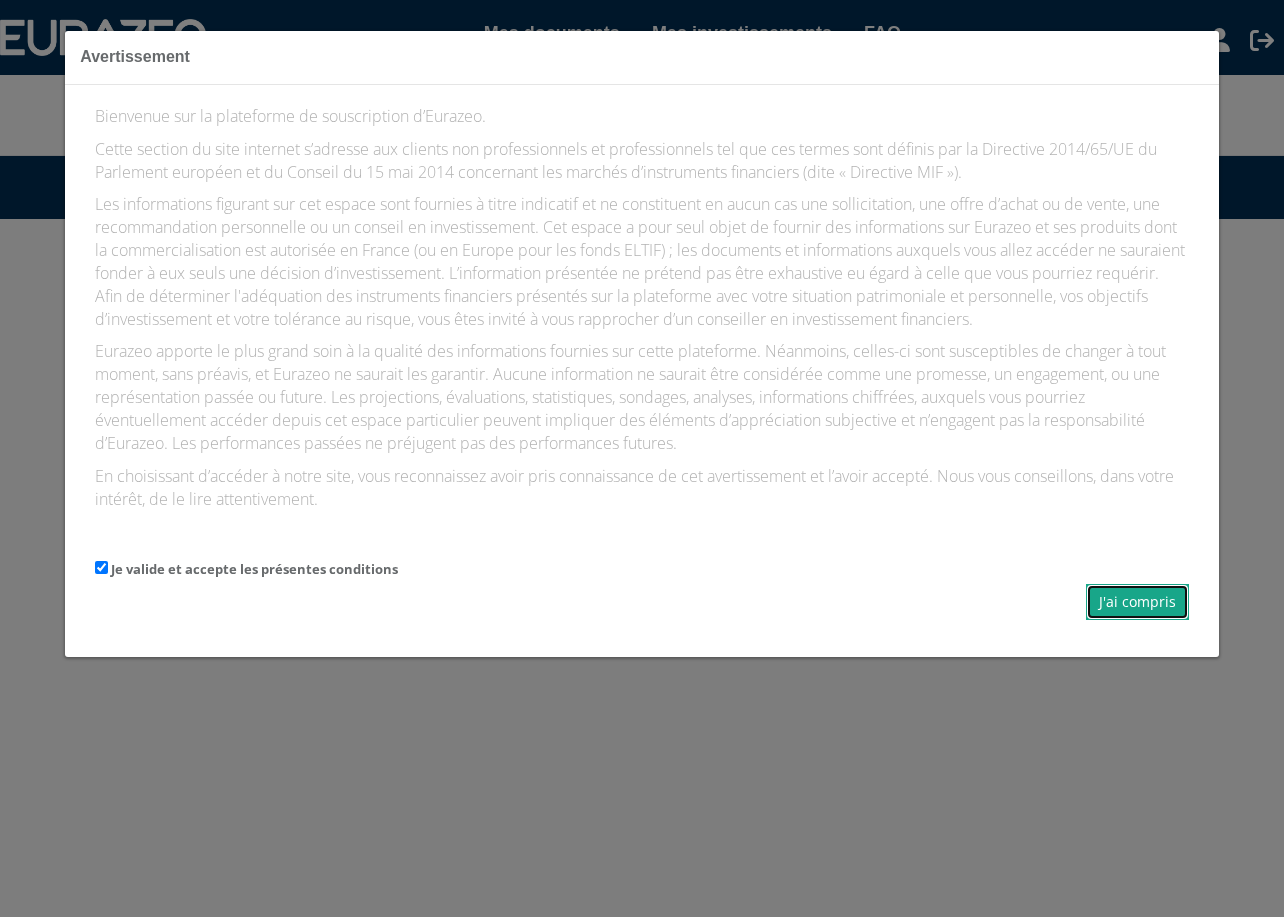 click on "J'ai compris" at bounding box center (1137, 602) 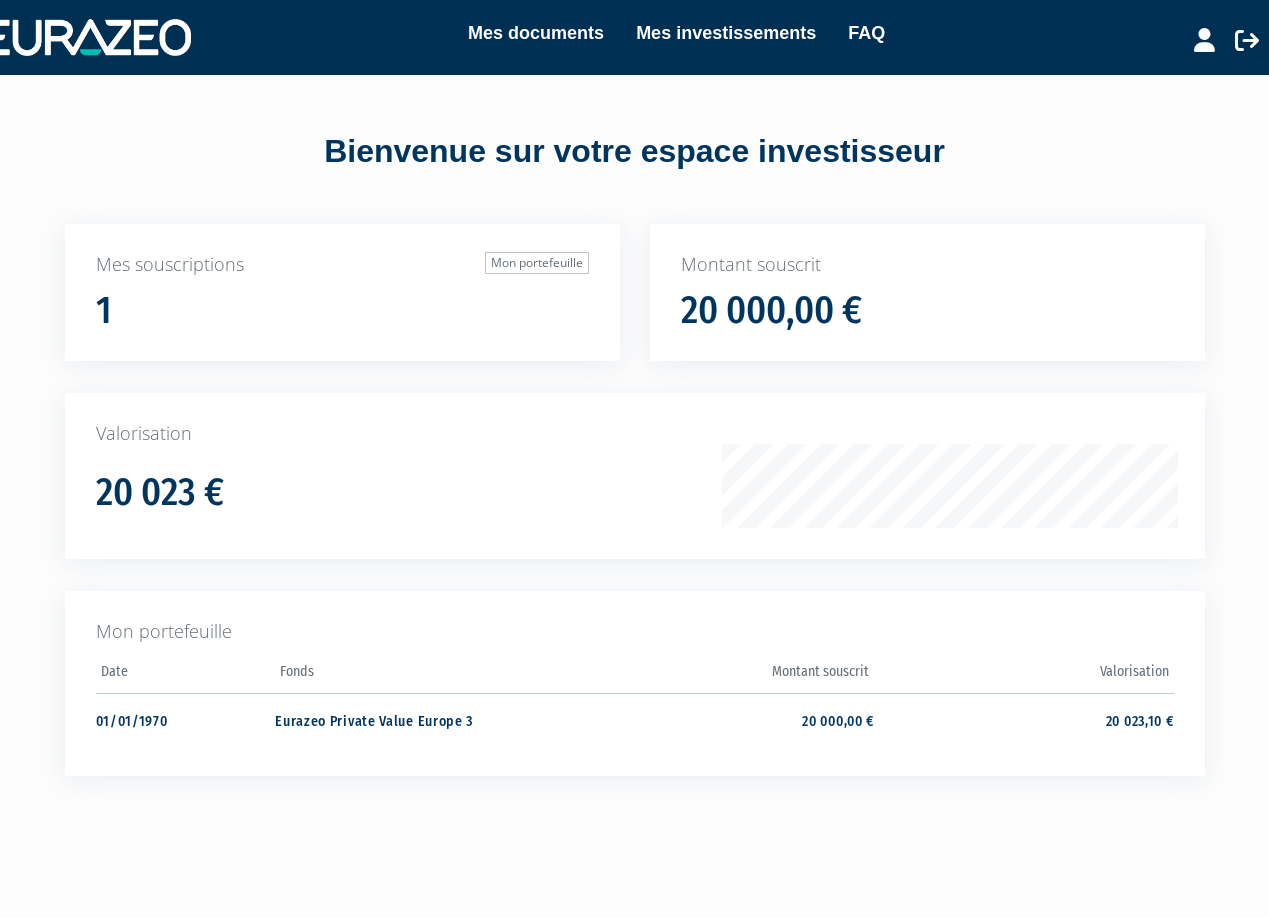 scroll, scrollTop: 75, scrollLeft: 0, axis: vertical 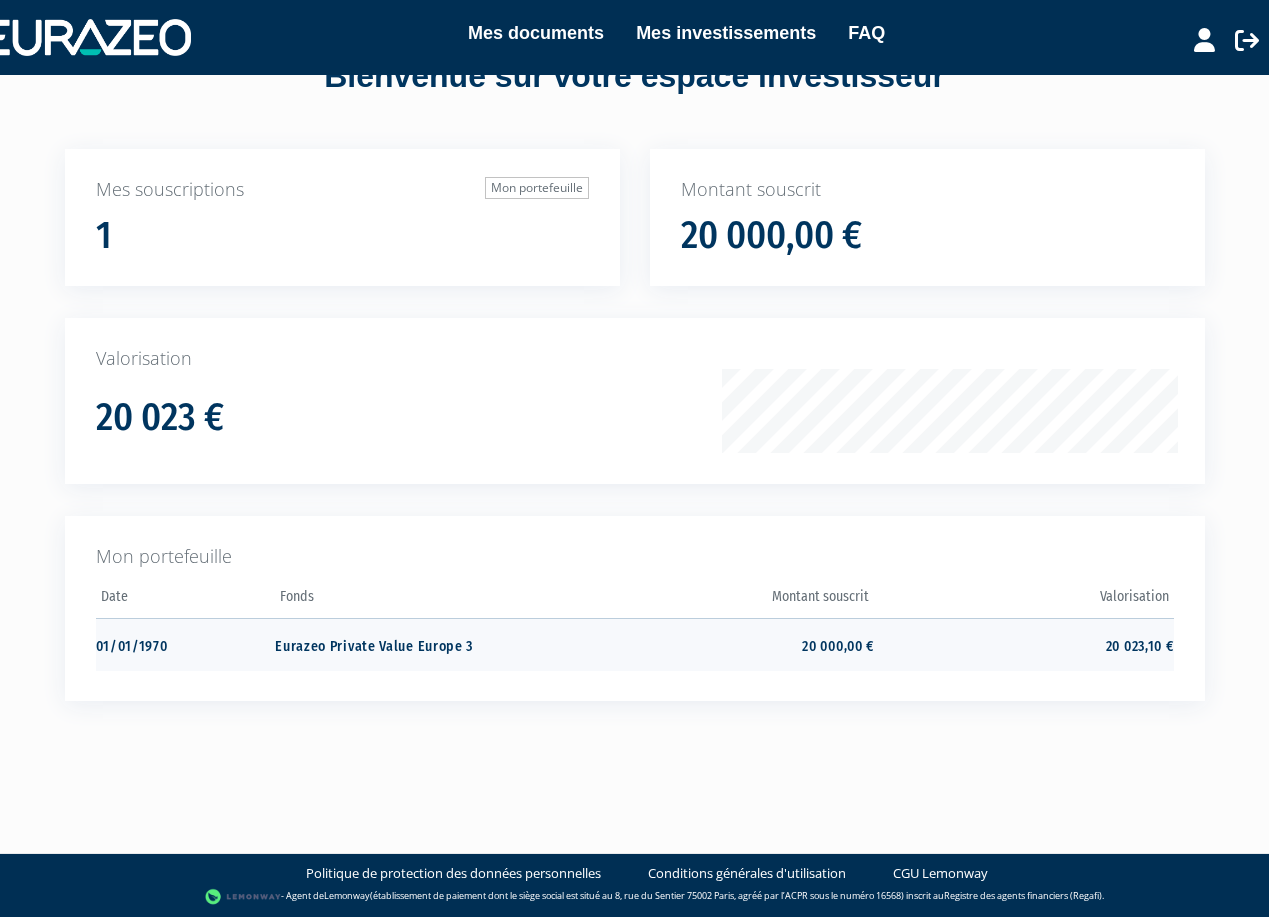 click on "01/01/1970" at bounding box center (186, 644) 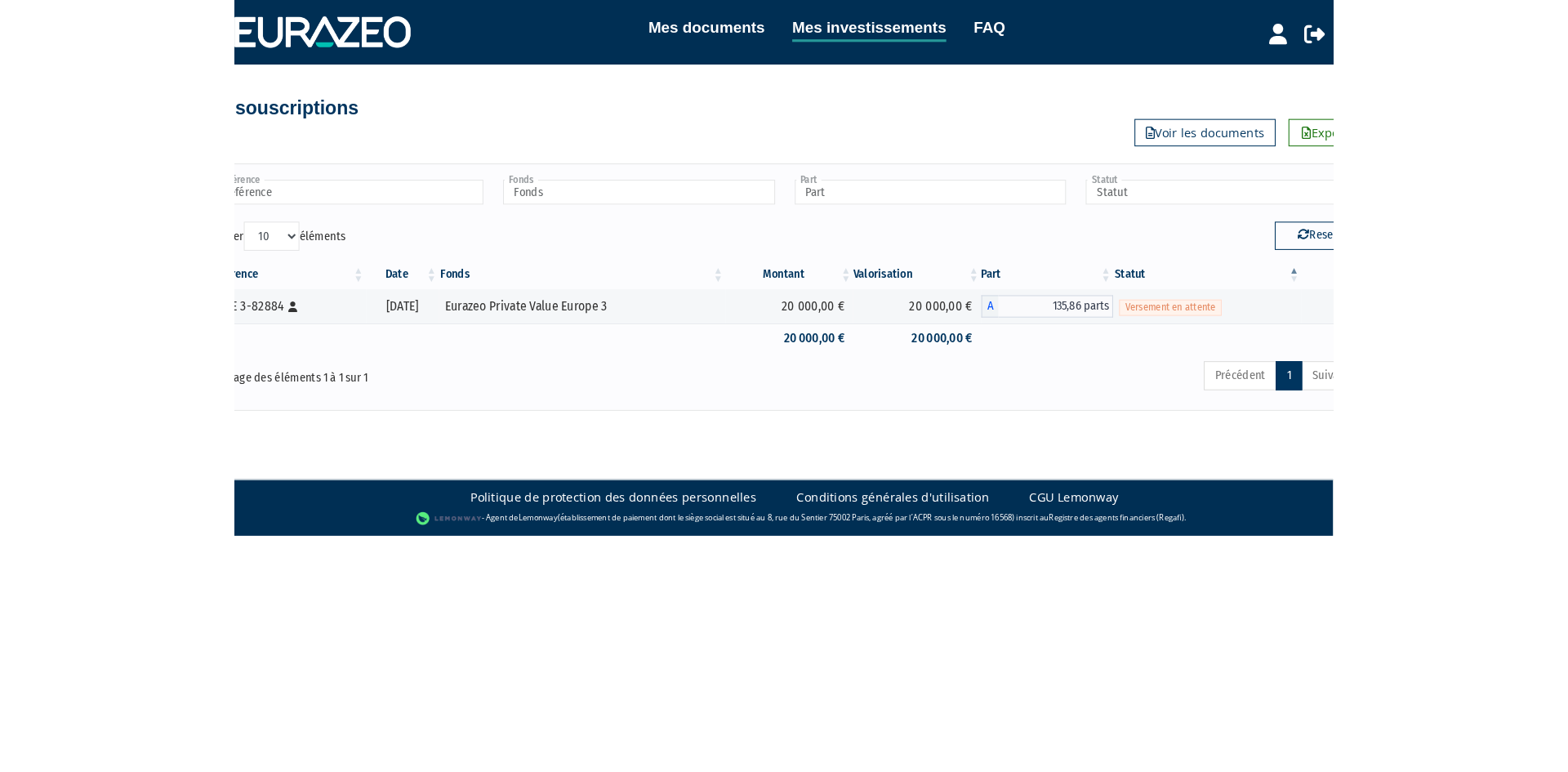 scroll, scrollTop: 0, scrollLeft: 0, axis: both 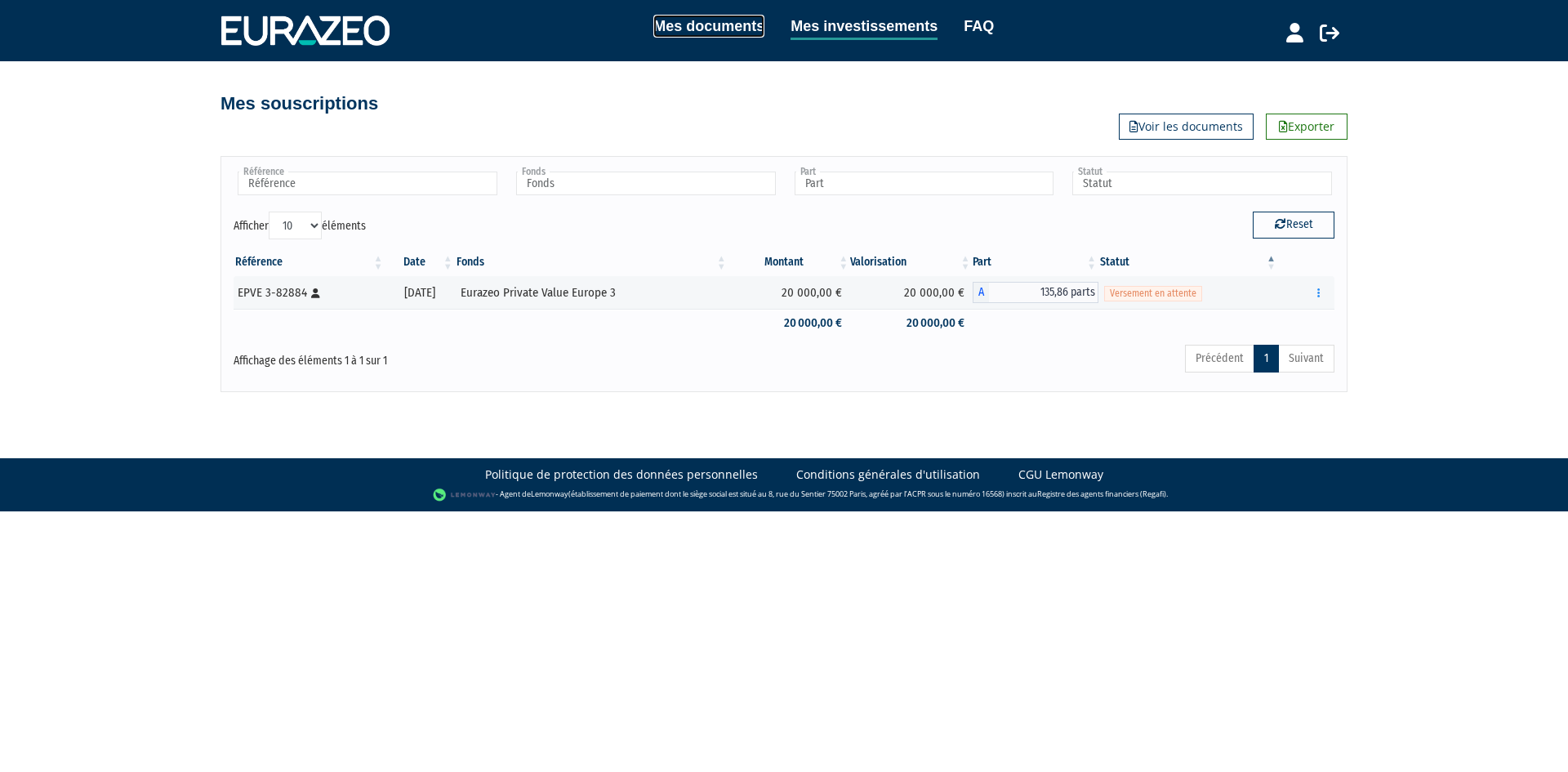 click on "Mes documents" at bounding box center (709, 26) 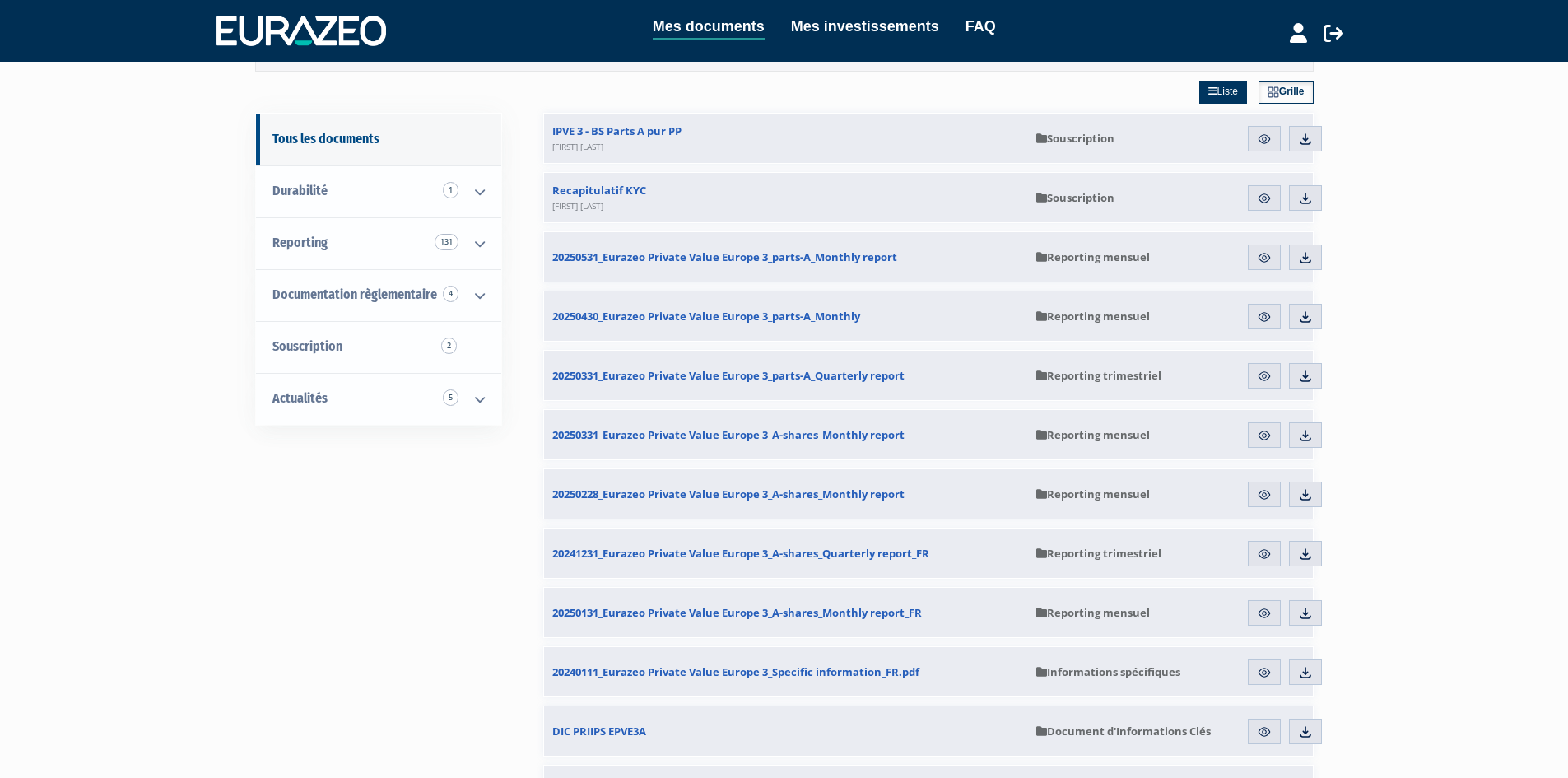 scroll, scrollTop: 0, scrollLeft: 0, axis: both 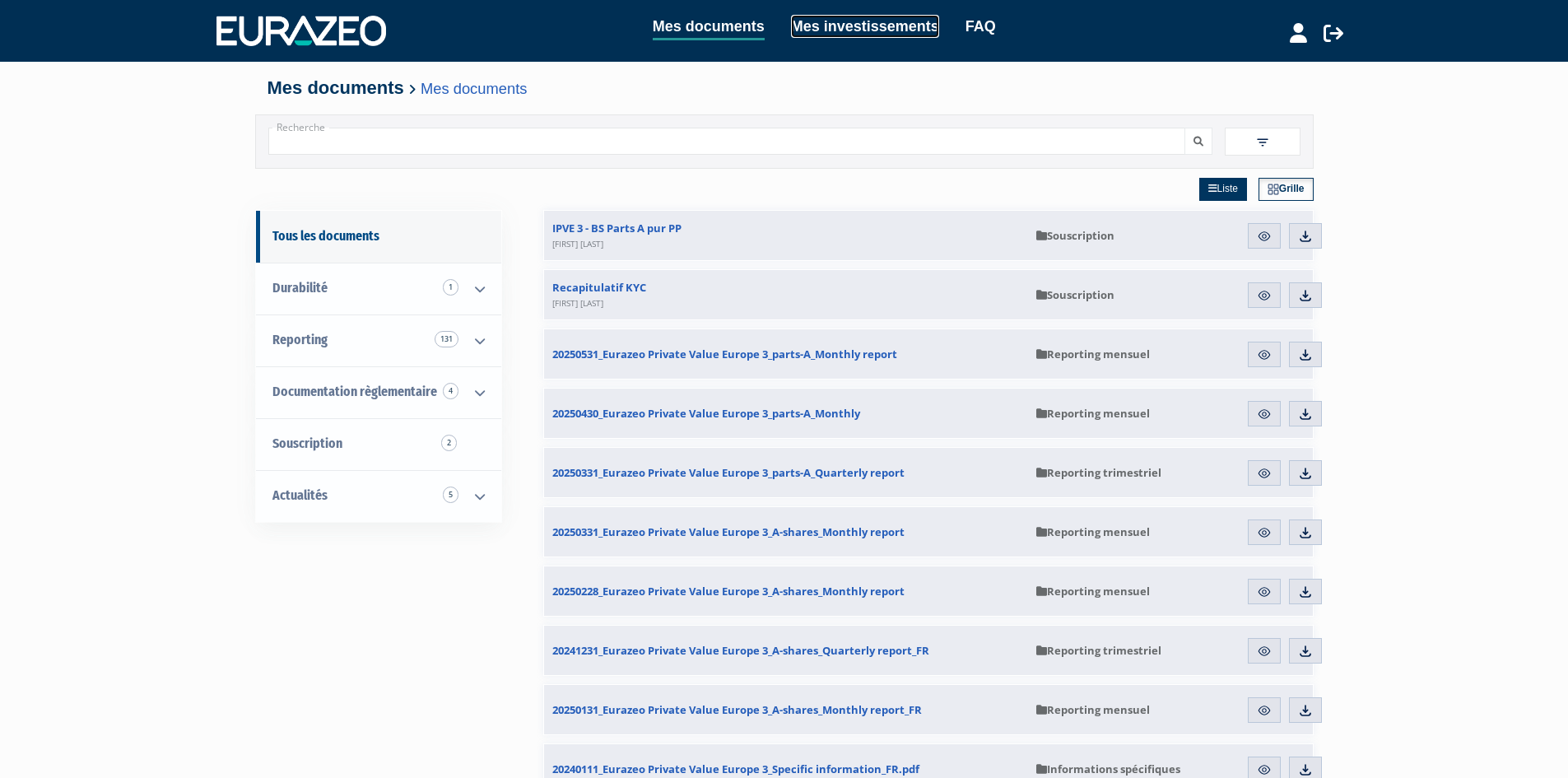 click on "Mes investissements" at bounding box center [865, 26] 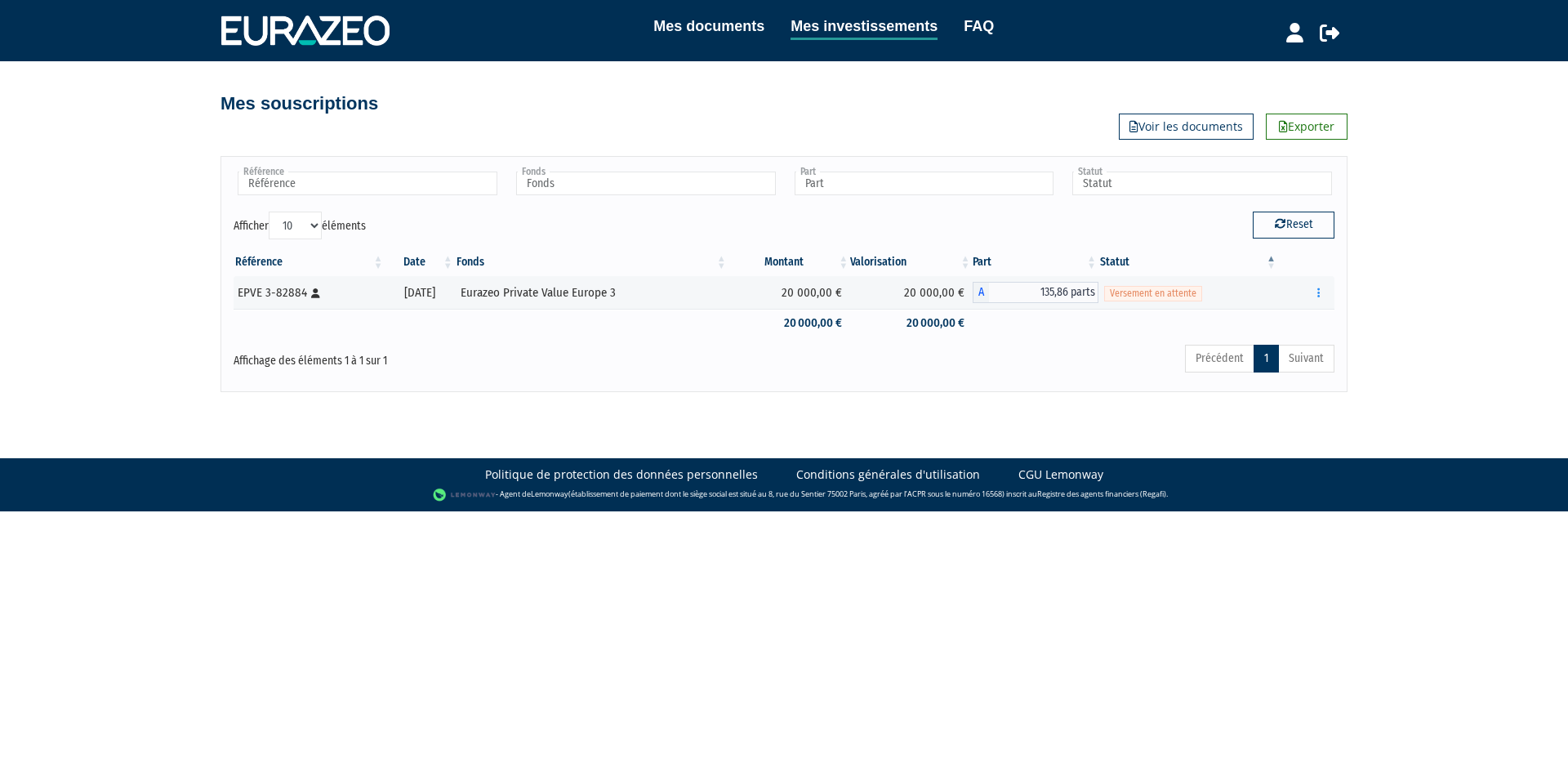 scroll, scrollTop: 0, scrollLeft: 0, axis: both 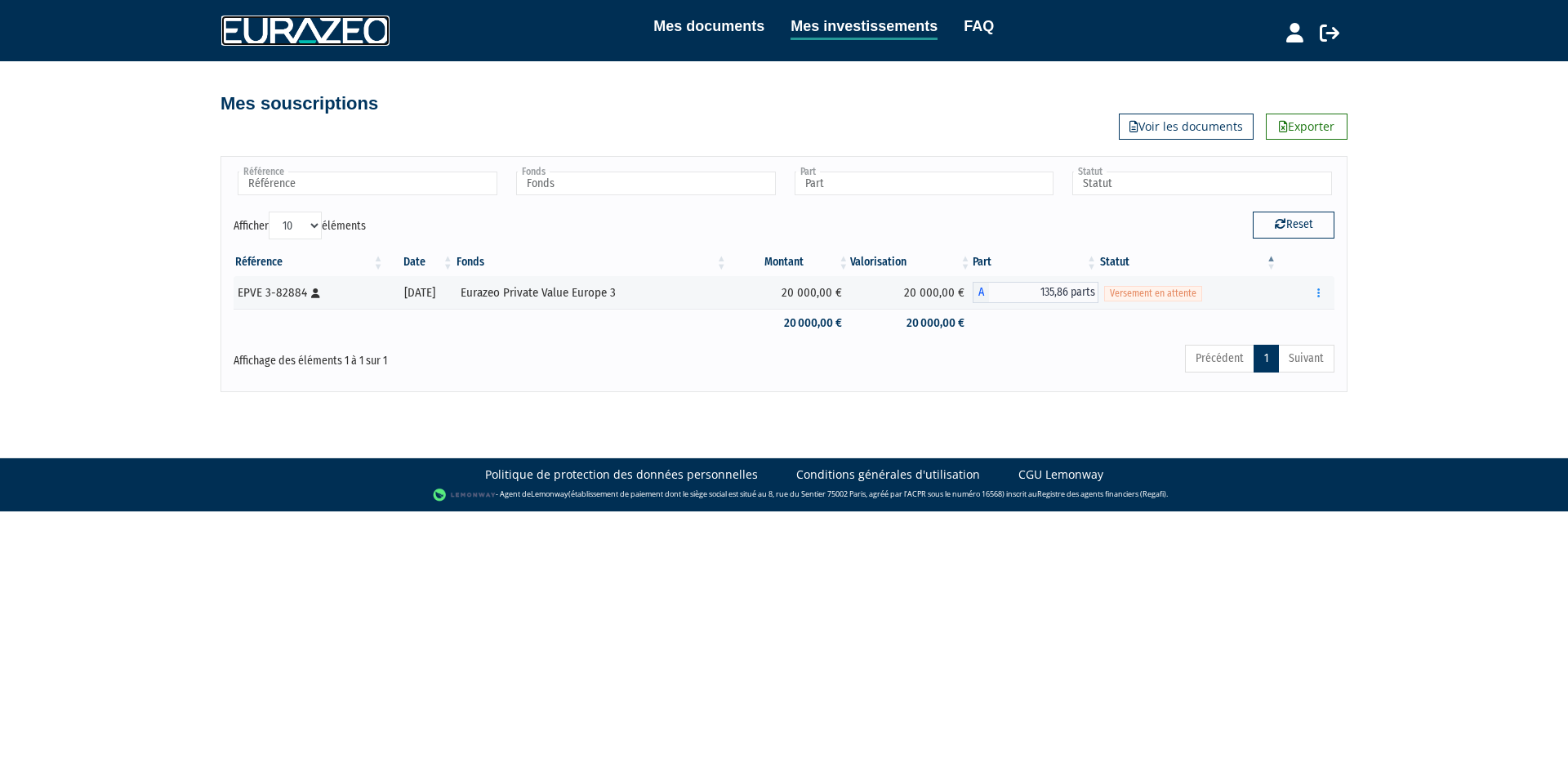 click at bounding box center (305, 30) 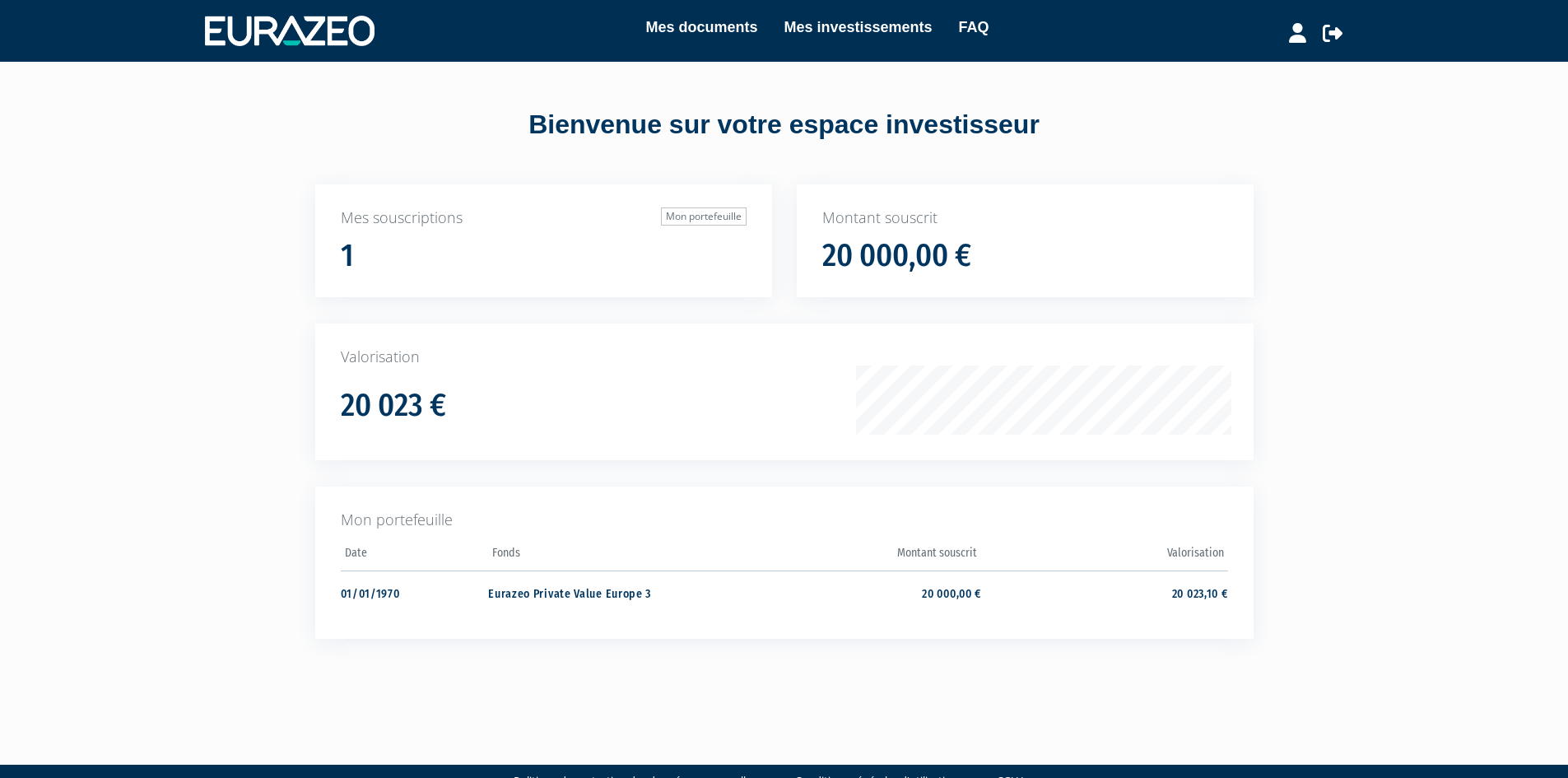 scroll, scrollTop: 0, scrollLeft: 0, axis: both 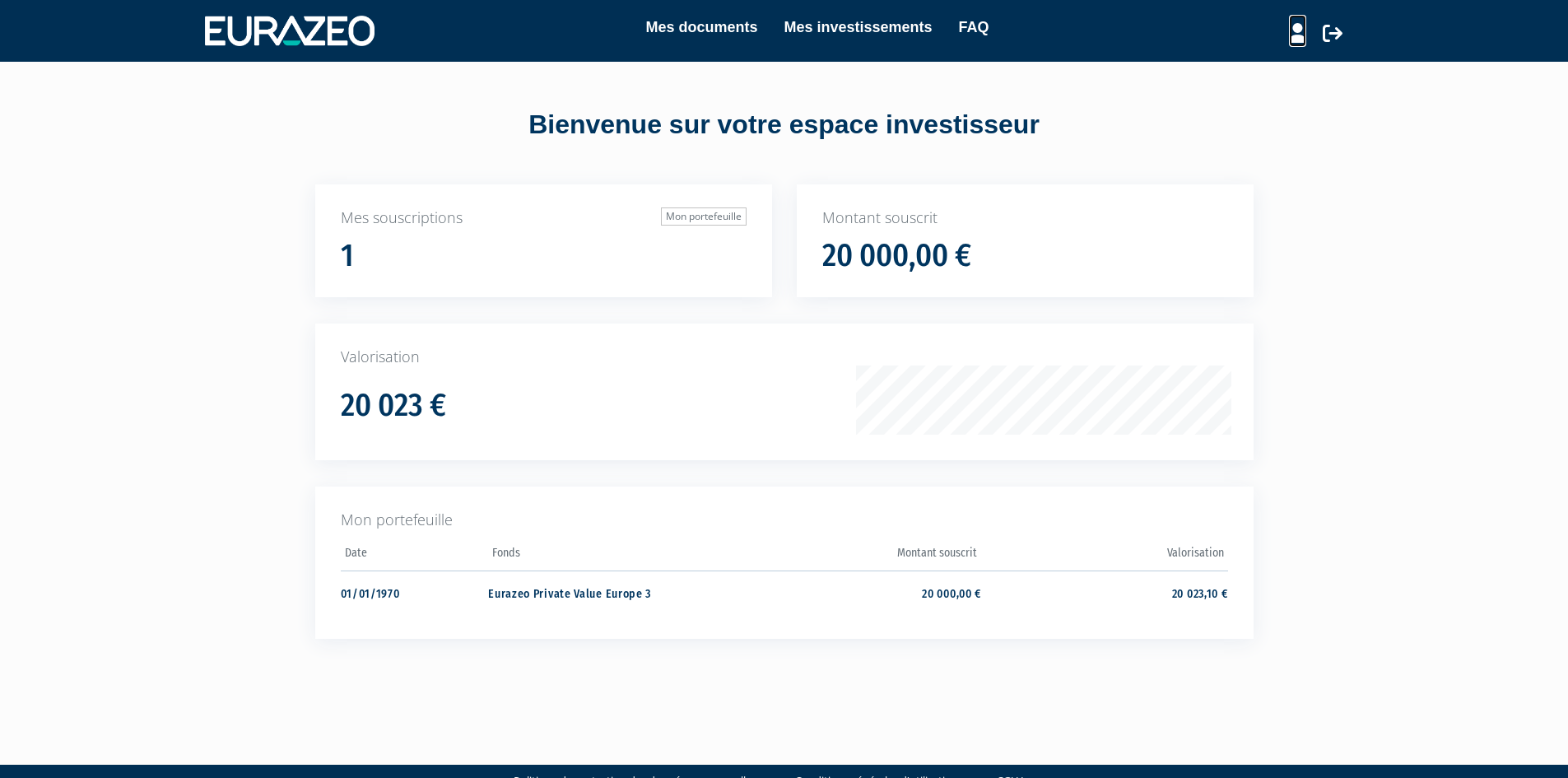 click at bounding box center [1297, 33] 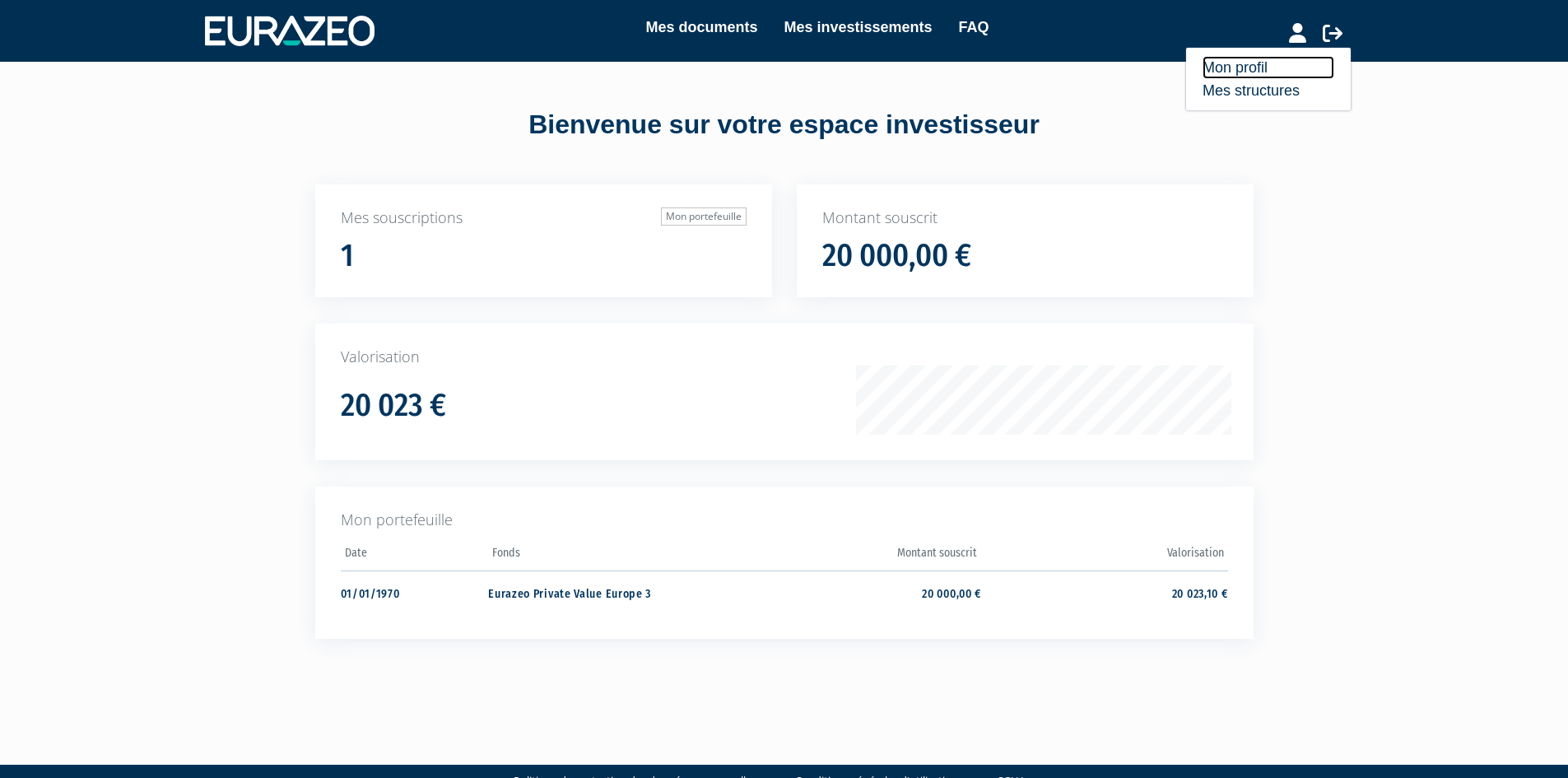 click on "Mon profil" at bounding box center [1268, 68] 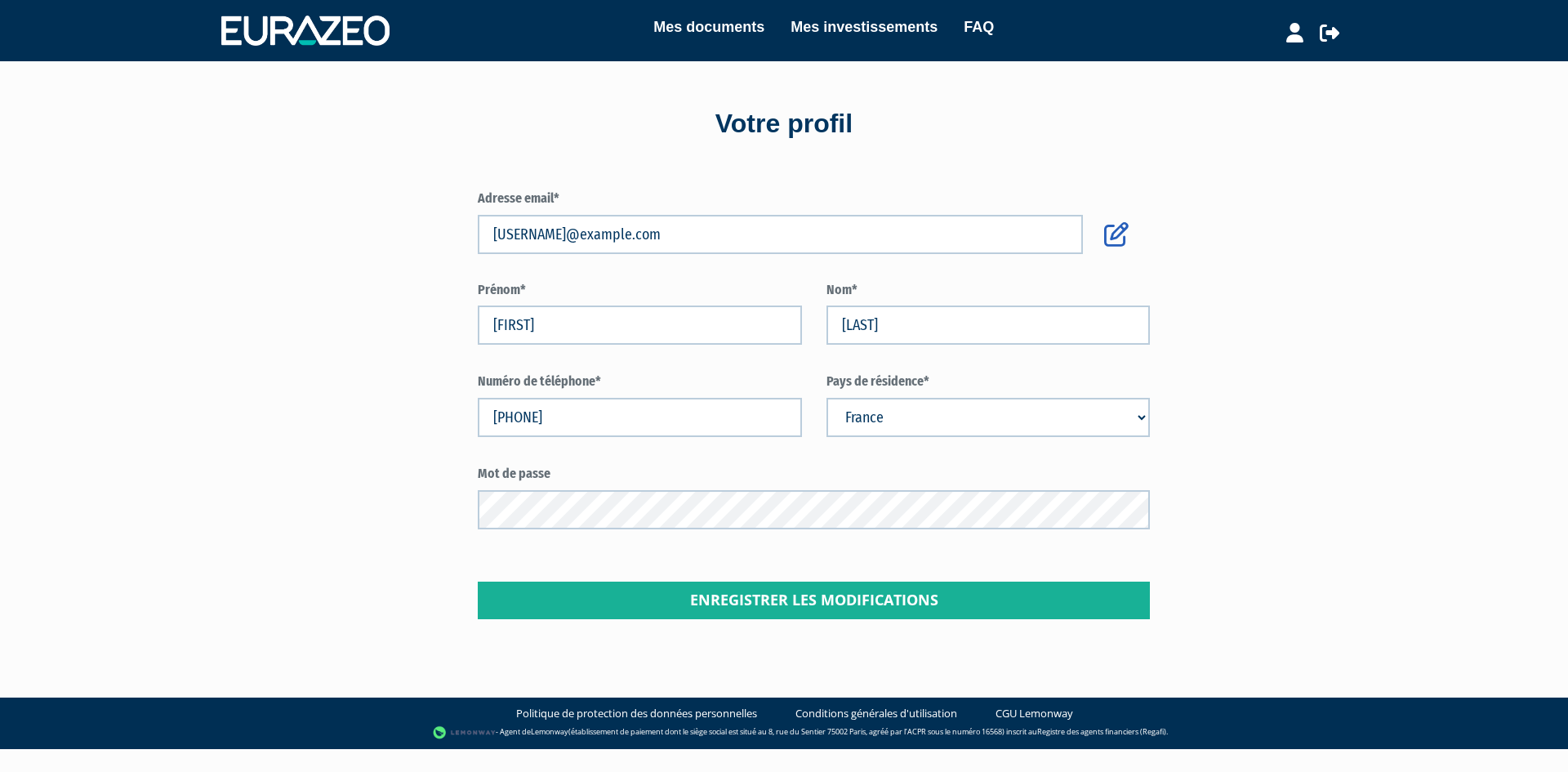scroll, scrollTop: 0, scrollLeft: 0, axis: both 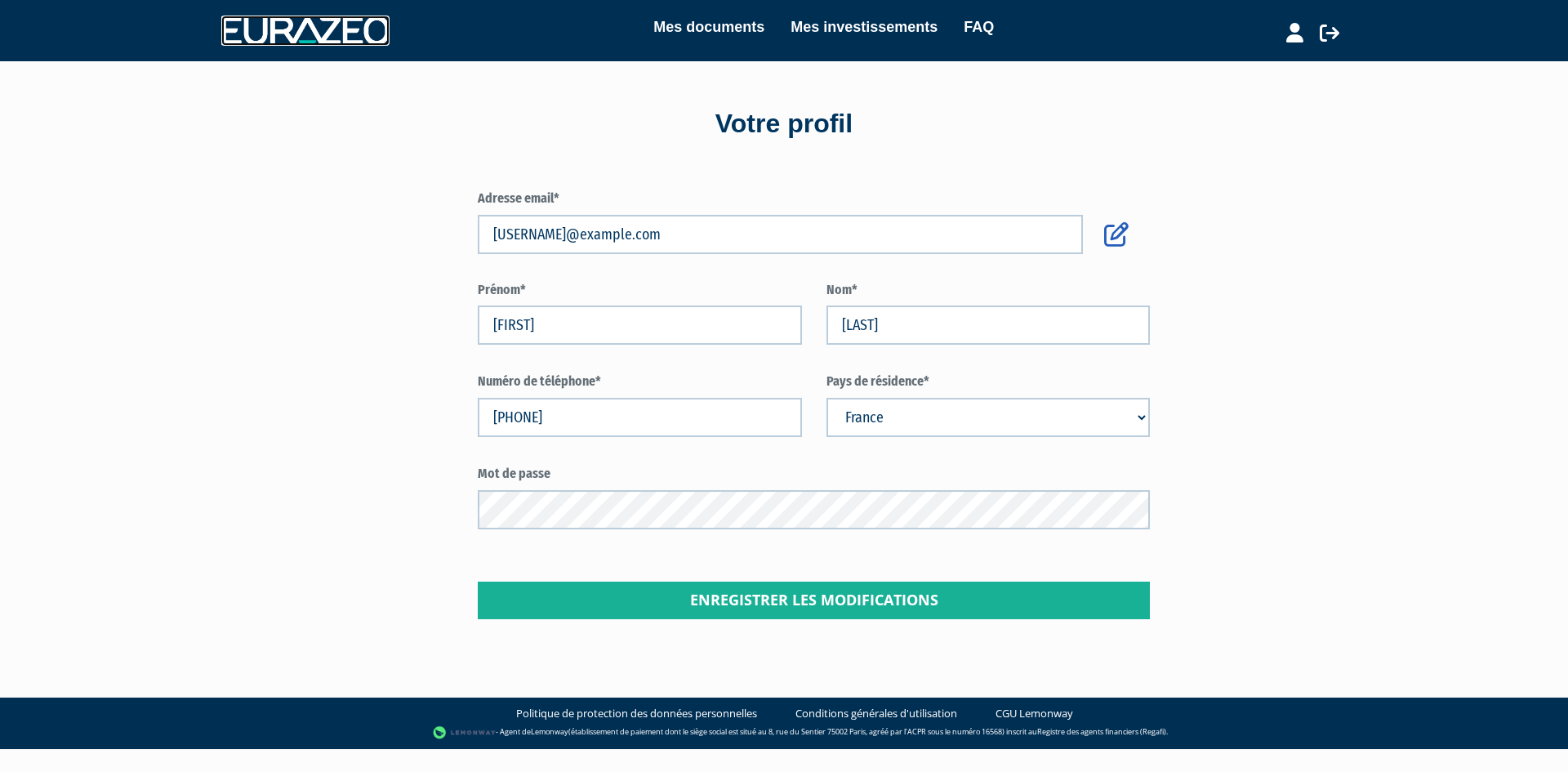 click at bounding box center (305, 30) 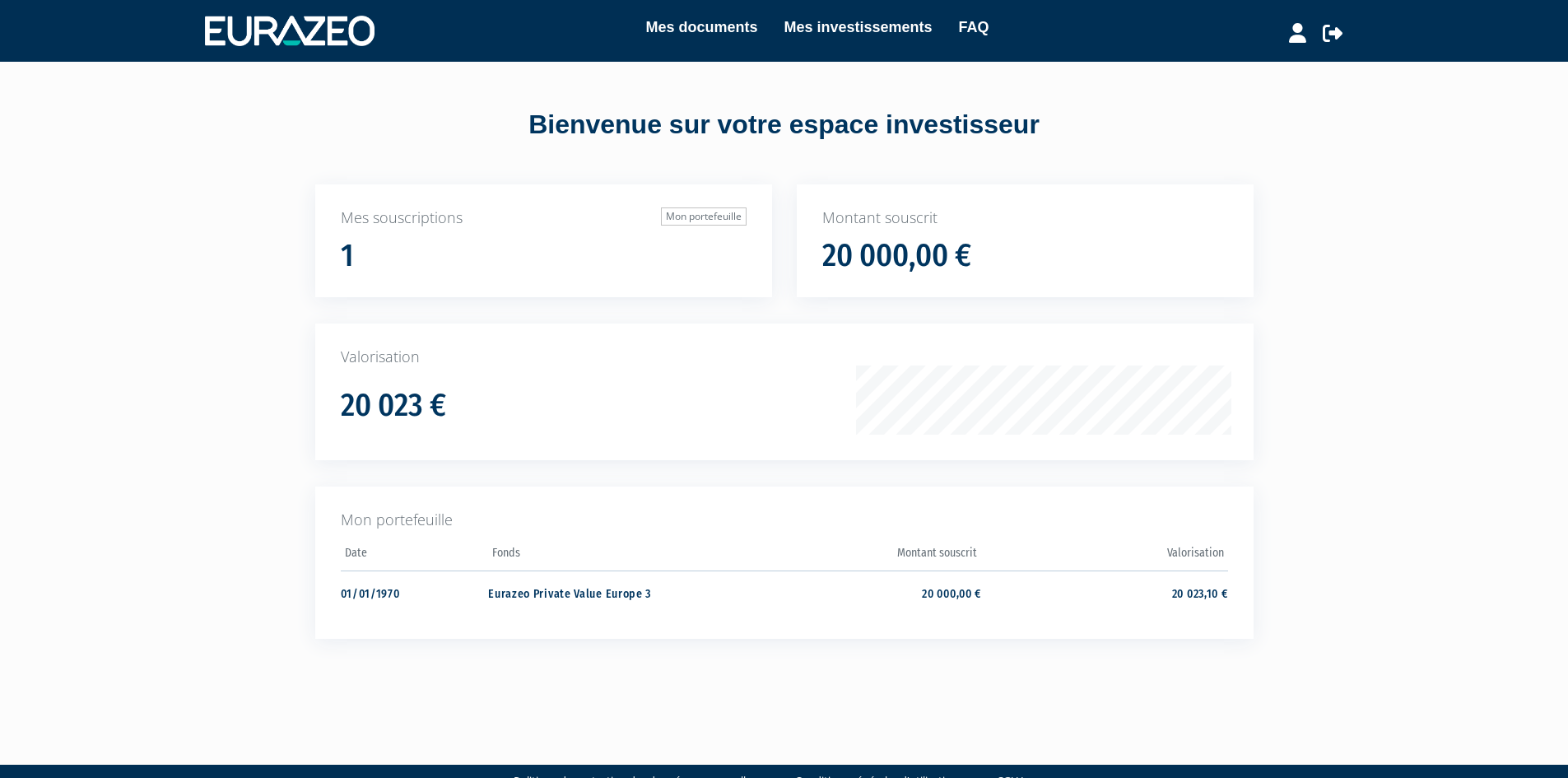 scroll, scrollTop: 0, scrollLeft: 0, axis: both 